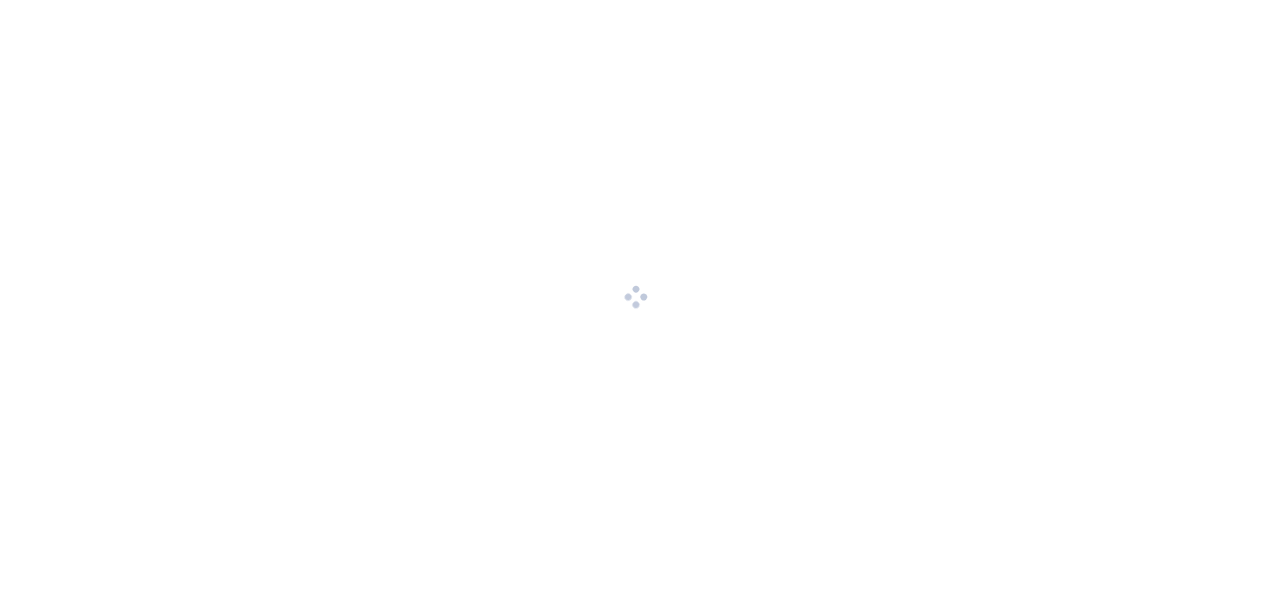 scroll, scrollTop: 0, scrollLeft: 0, axis: both 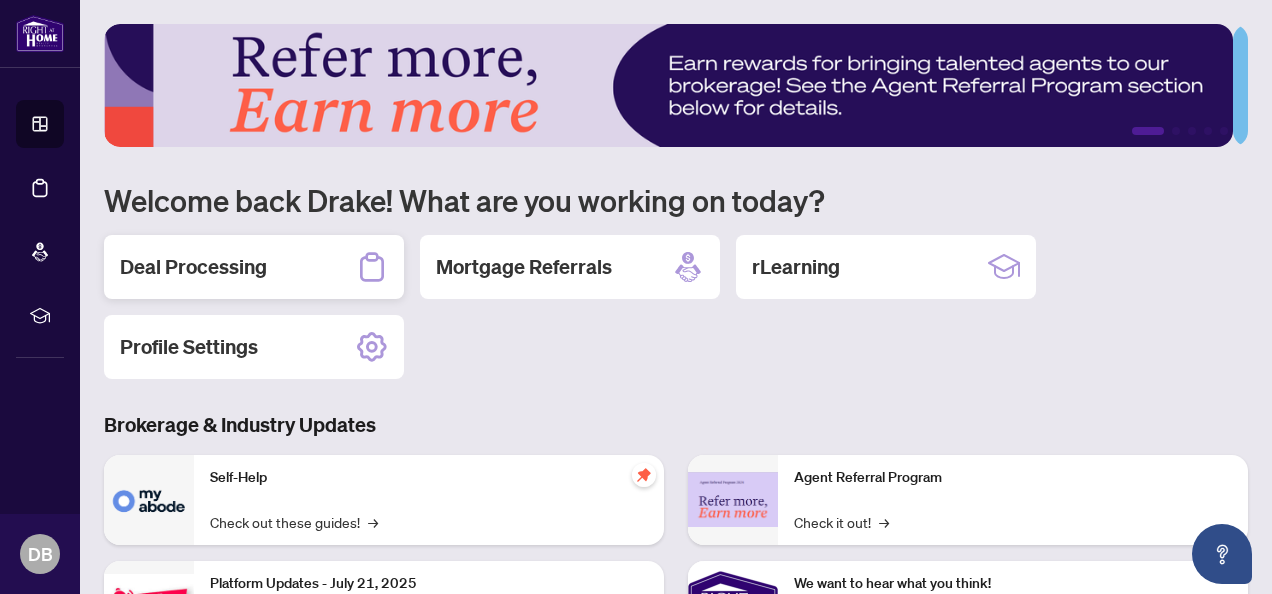 click on "Deal Processing" at bounding box center [254, 267] 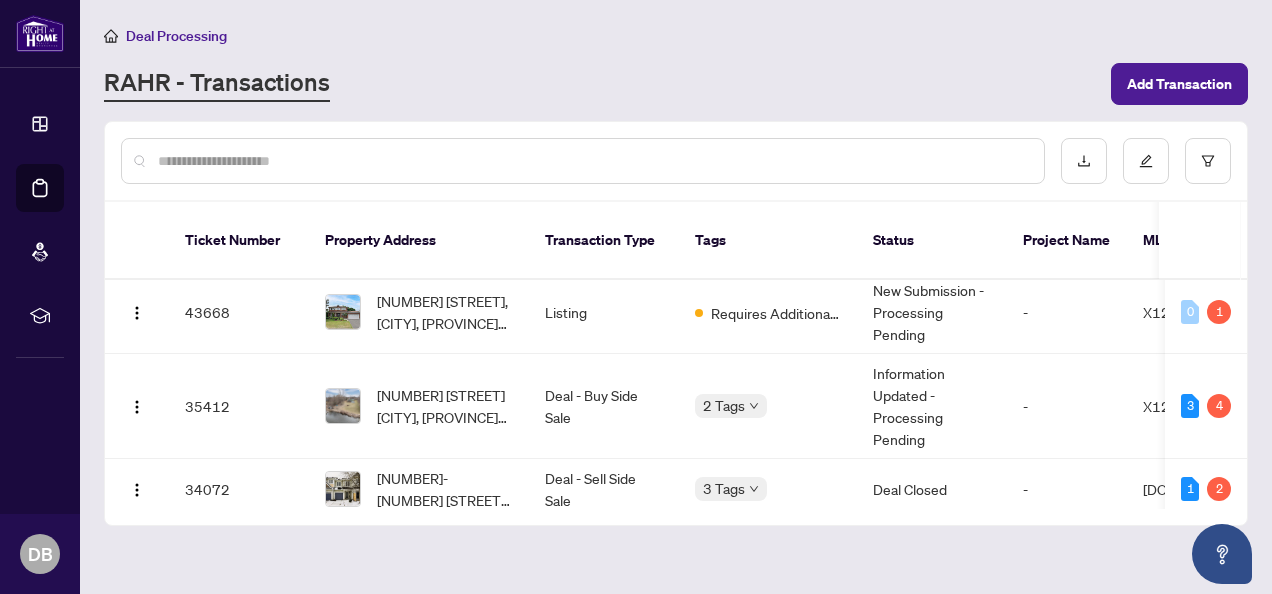 scroll, scrollTop: 0, scrollLeft: 0, axis: both 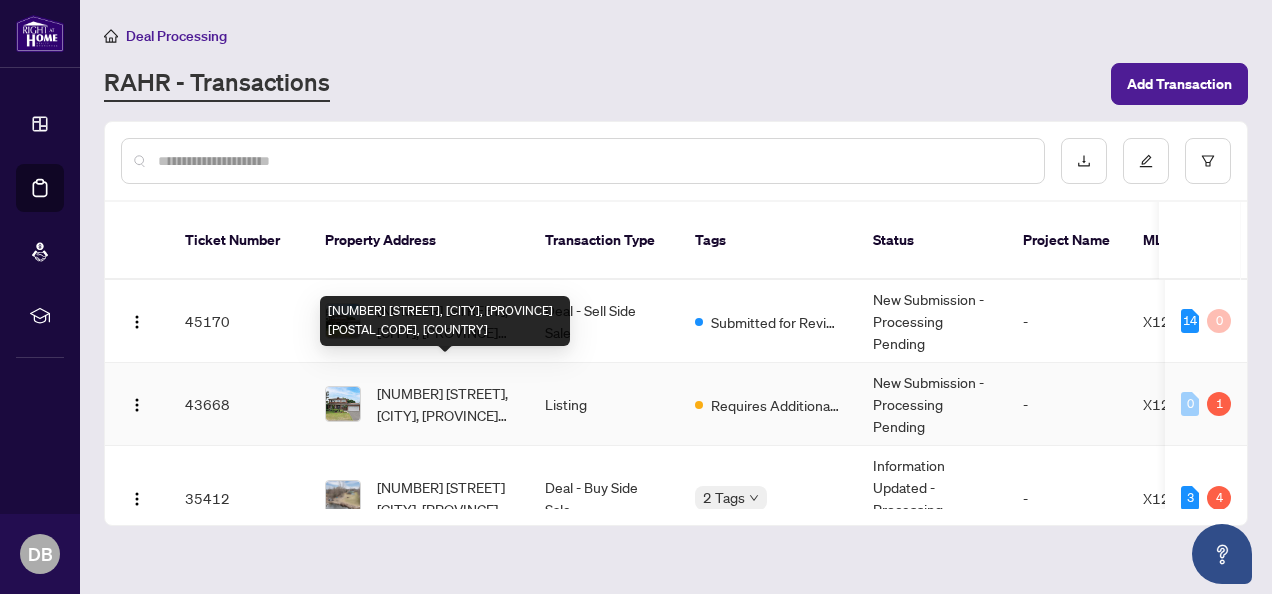 click on "[NUMBER] [STREET], [CITY], [PROVINCE] [POSTAL_CODE], [COUNTRY]" at bounding box center (445, 404) 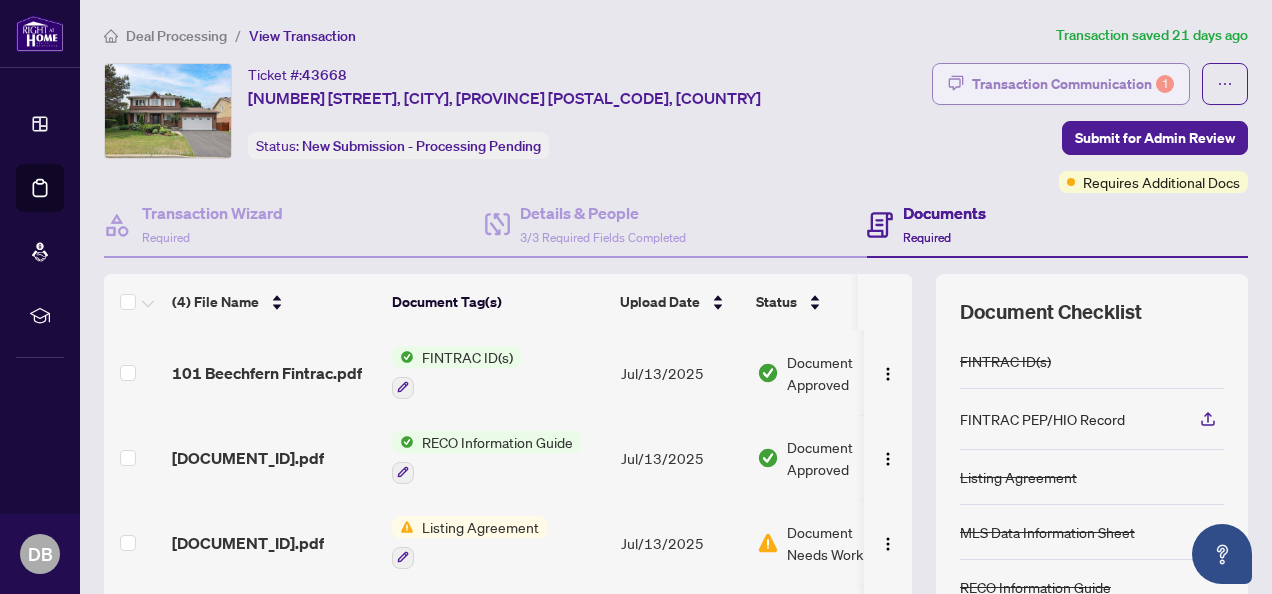 click on "Transaction Communication 1" at bounding box center (1061, 84) 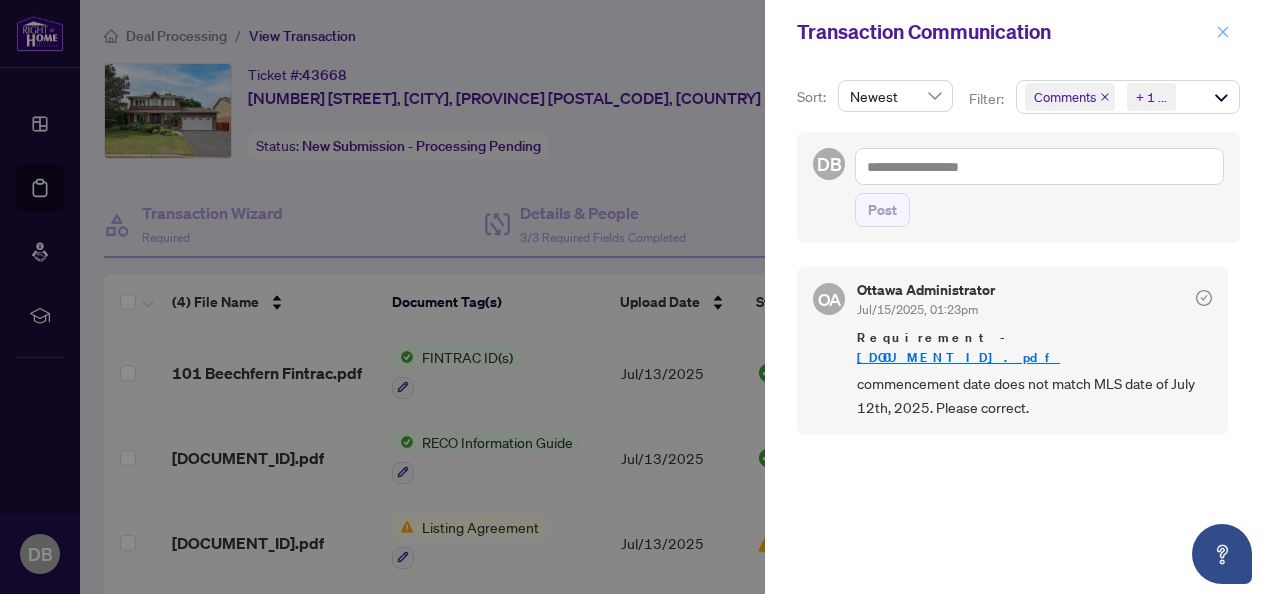 click 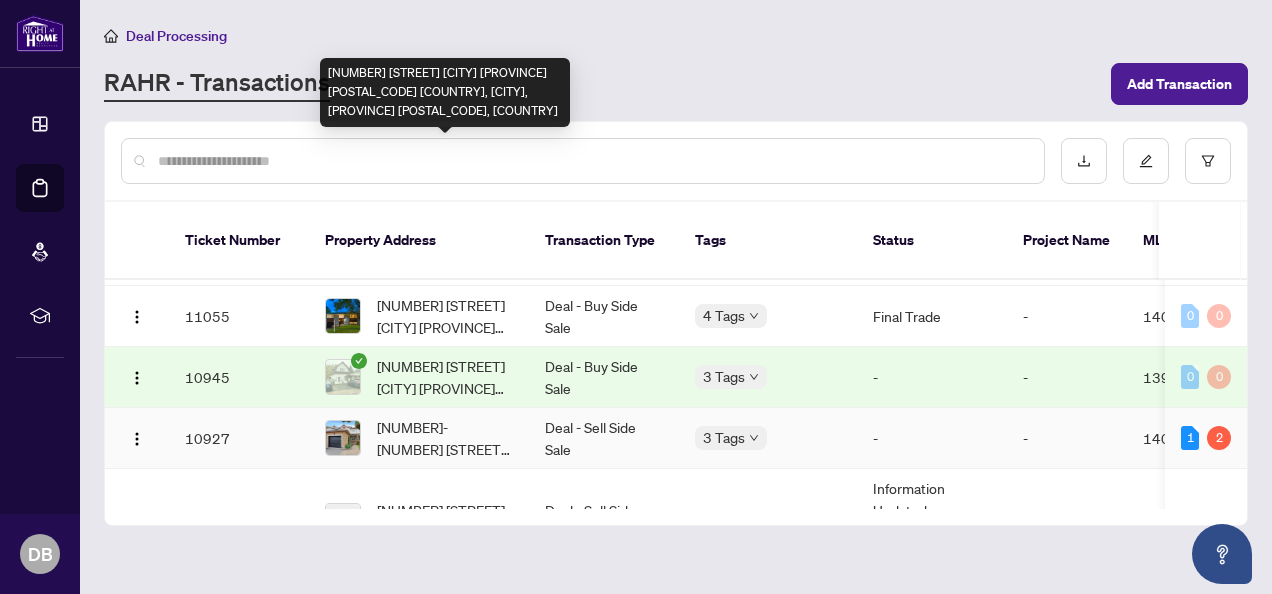 scroll, scrollTop: 516, scrollLeft: 0, axis: vertical 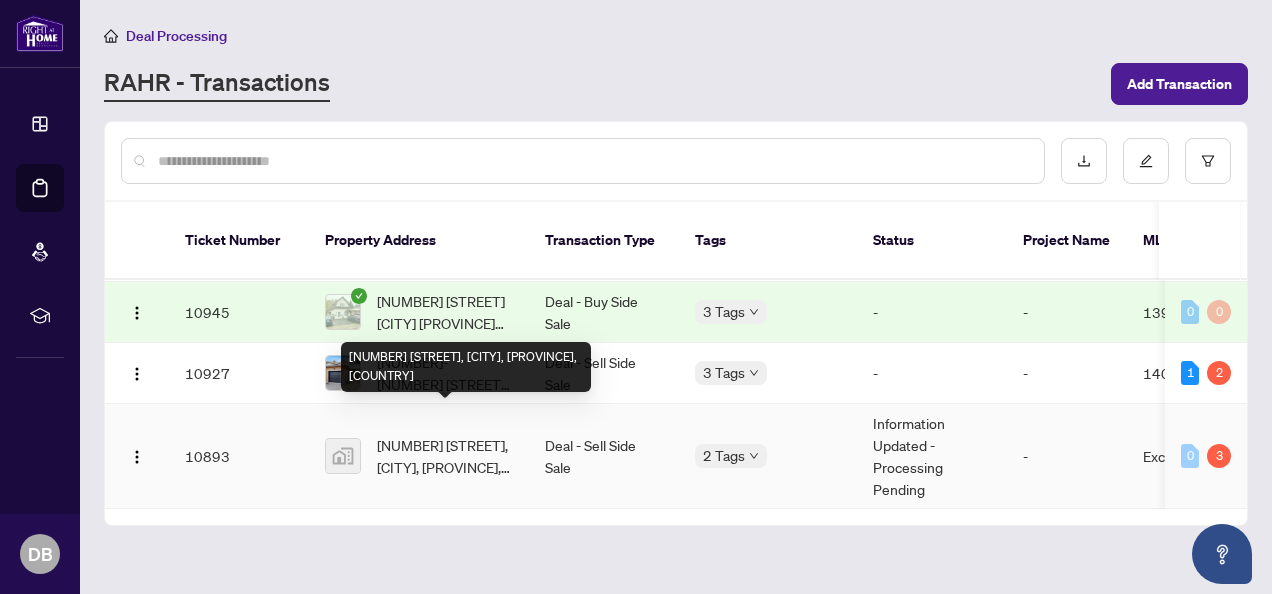 click on "[NUMBER] [STREET], [CITY], [PROVINCE], [COUNTRY]" at bounding box center (445, 456) 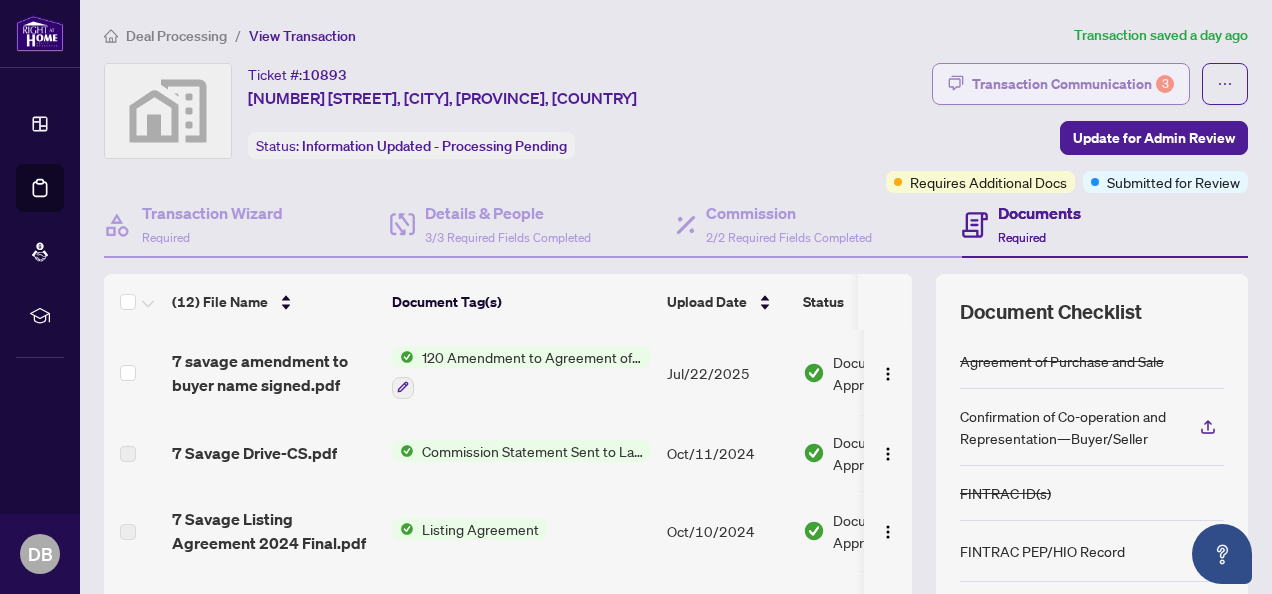 click on "Transaction Communication 3" at bounding box center [1061, 84] 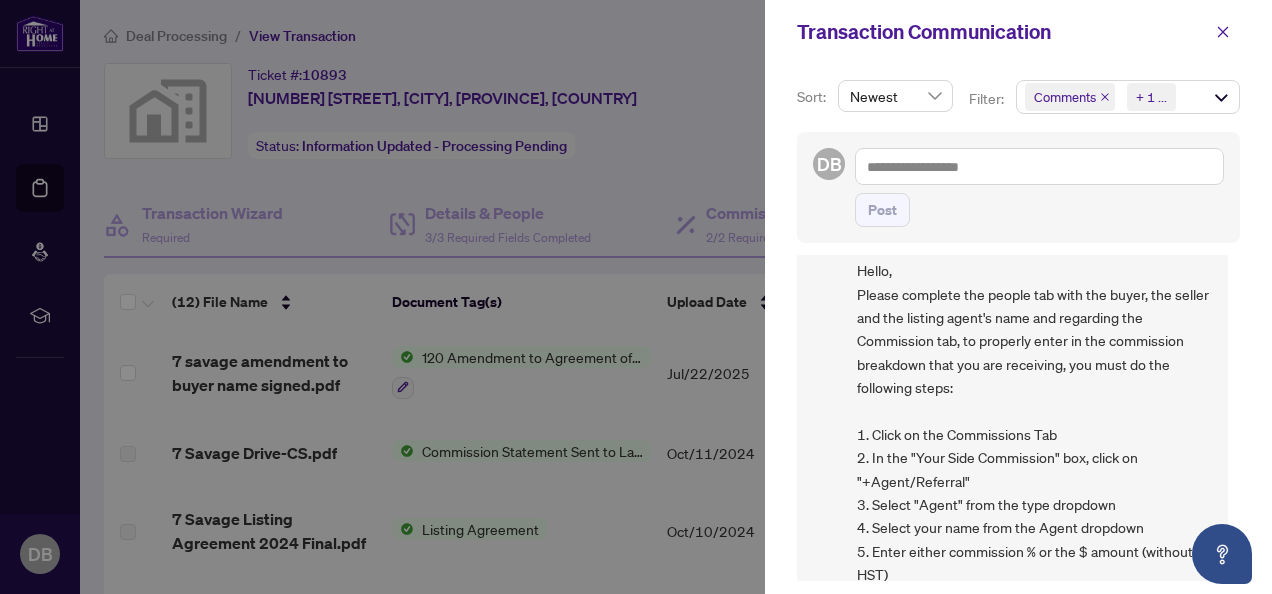 scroll, scrollTop: 0, scrollLeft: 0, axis: both 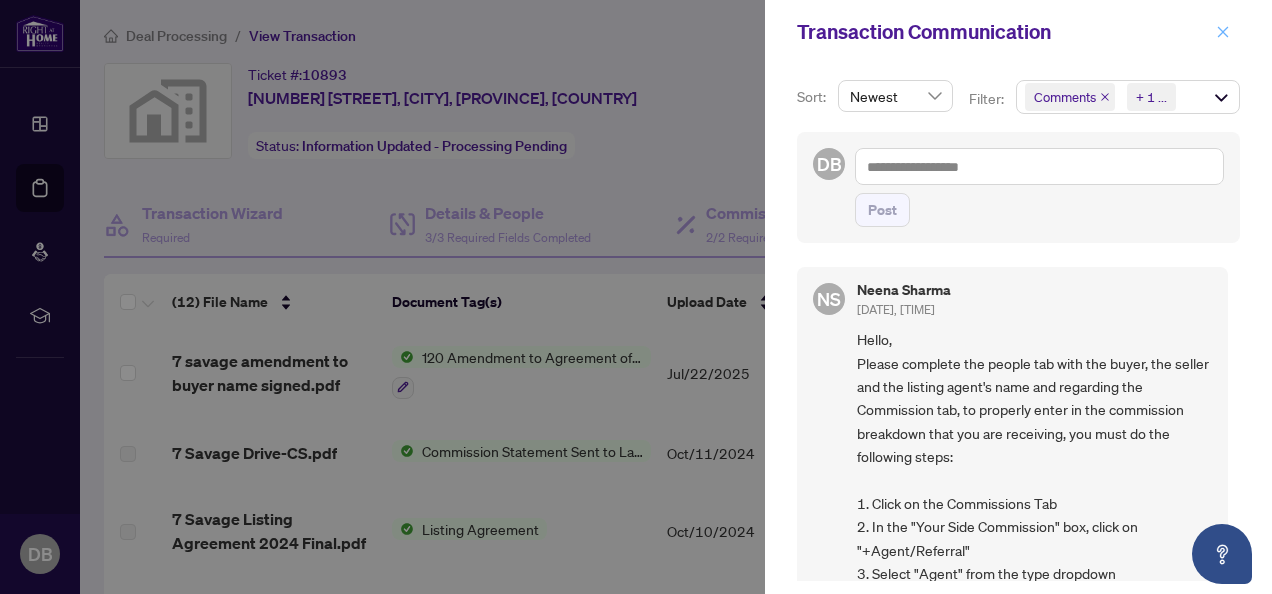 click 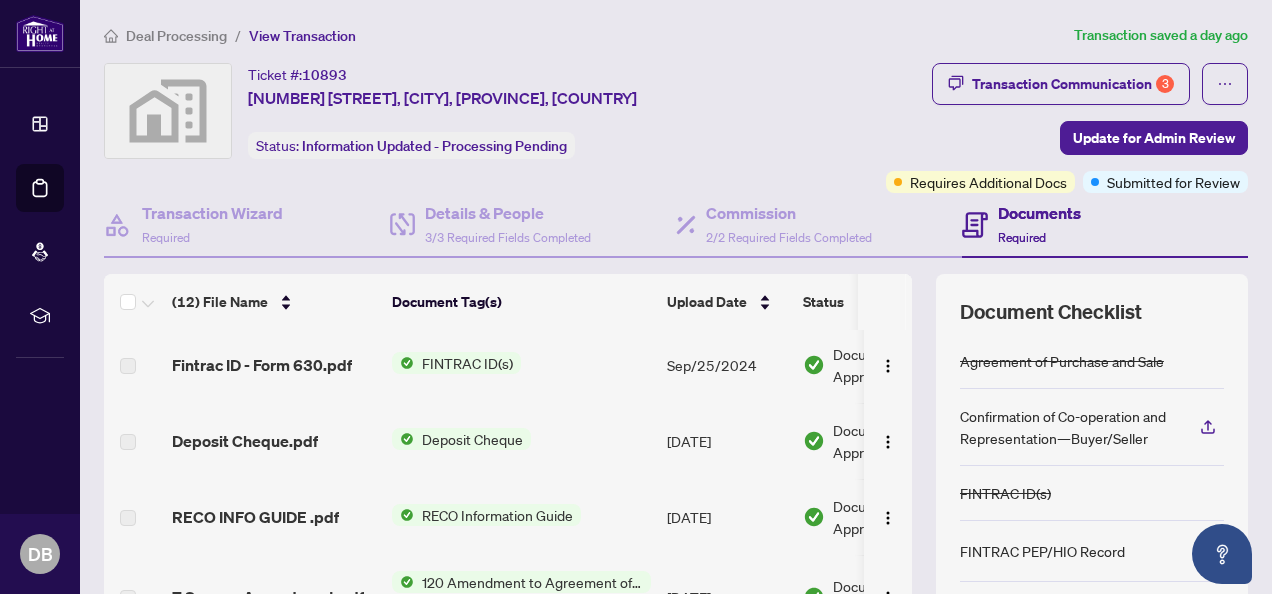 scroll, scrollTop: 645, scrollLeft: 0, axis: vertical 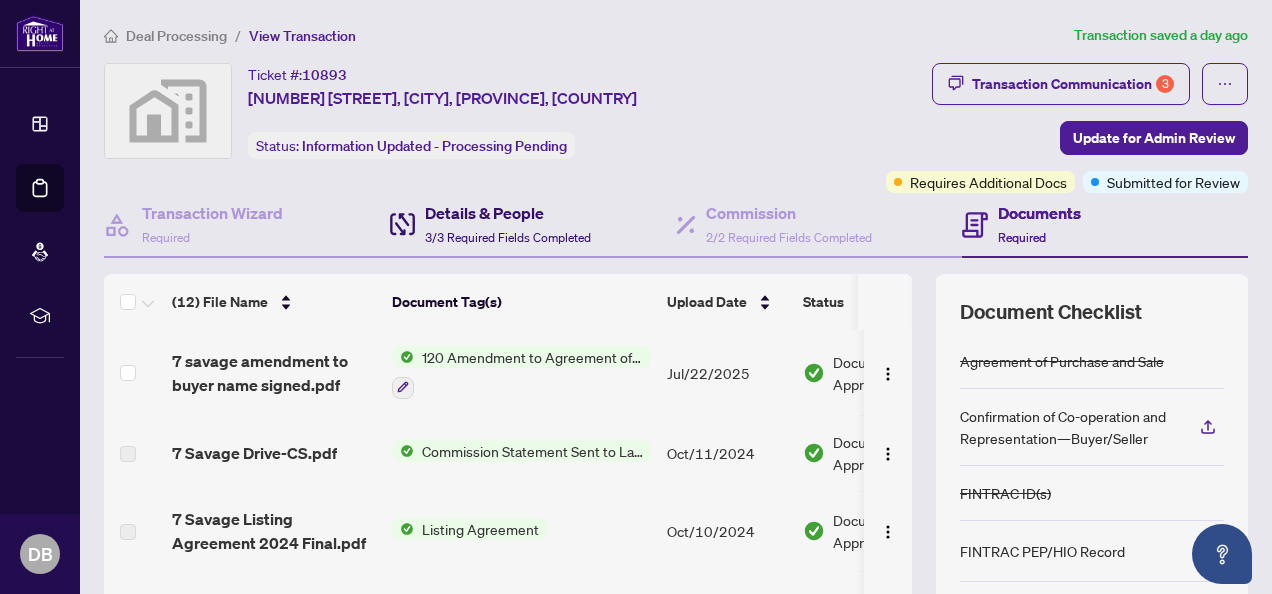 click on "Details & People" at bounding box center (508, 213) 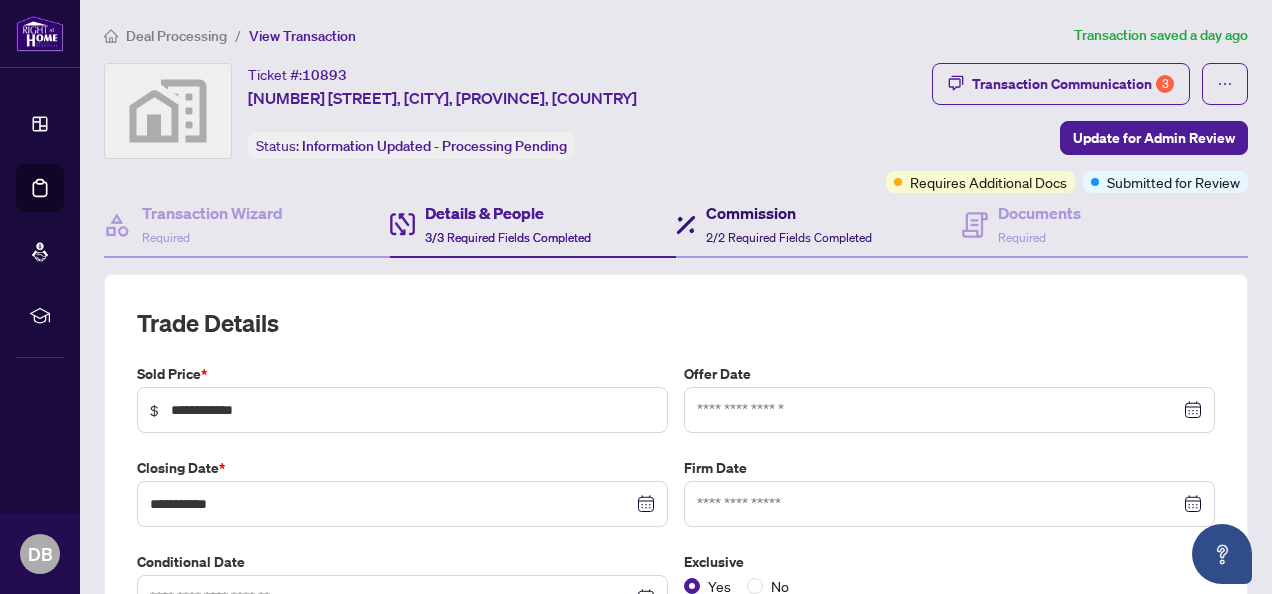 click on "Commission" at bounding box center (789, 213) 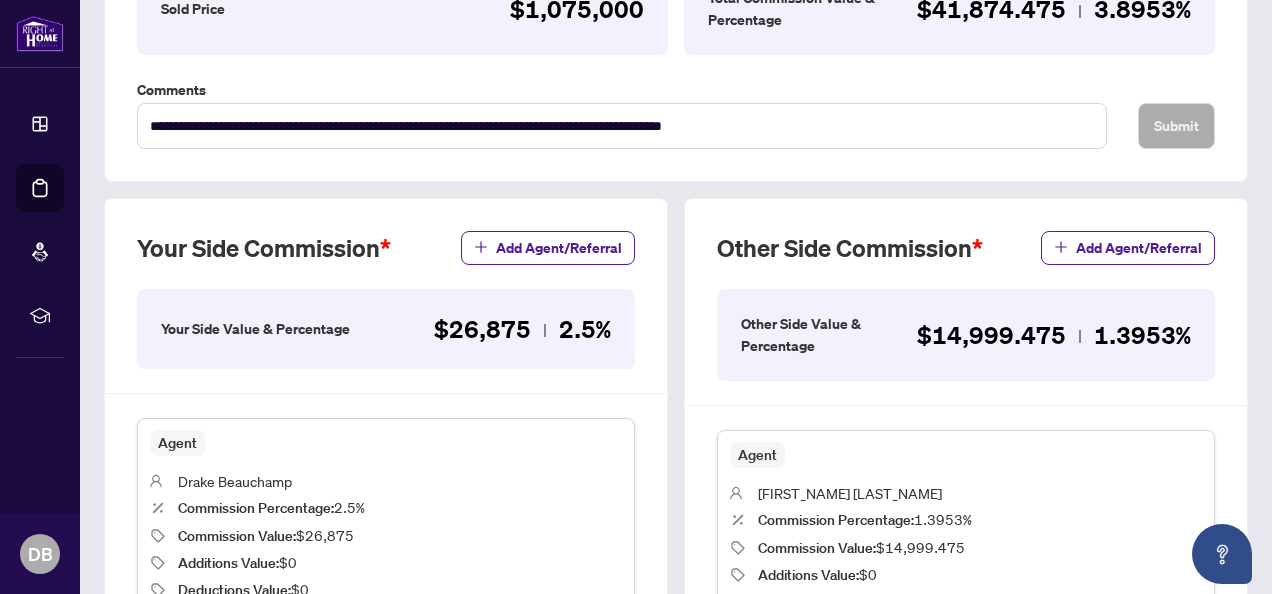 scroll, scrollTop: 100, scrollLeft: 0, axis: vertical 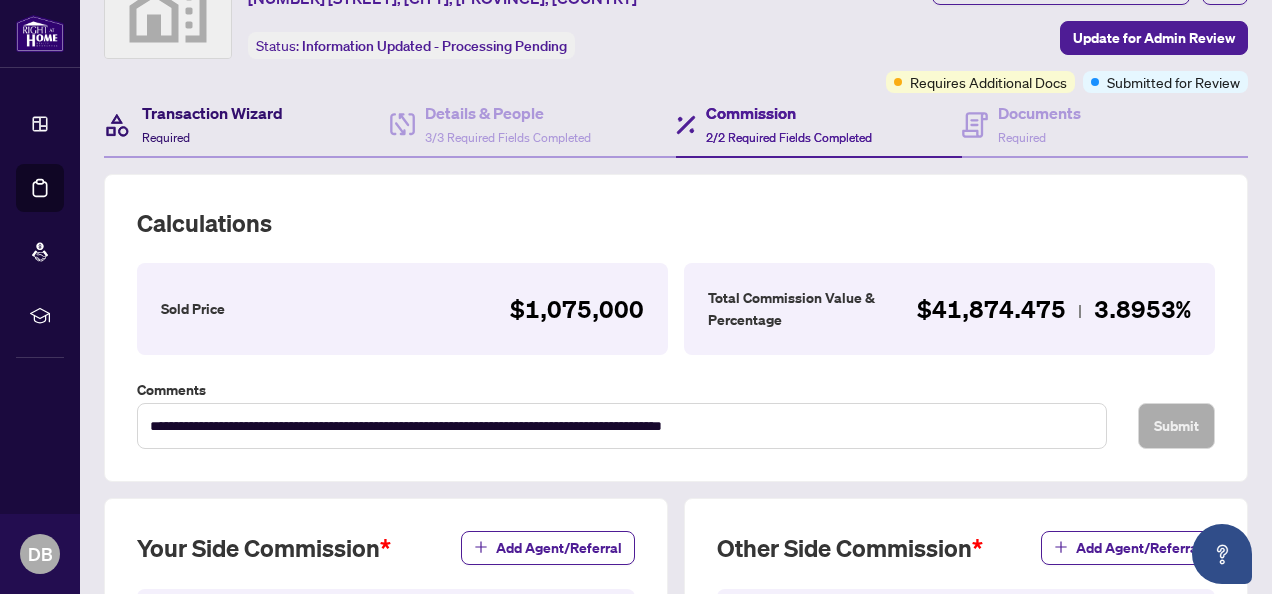 click on "Transaction Wizard" at bounding box center (212, 113) 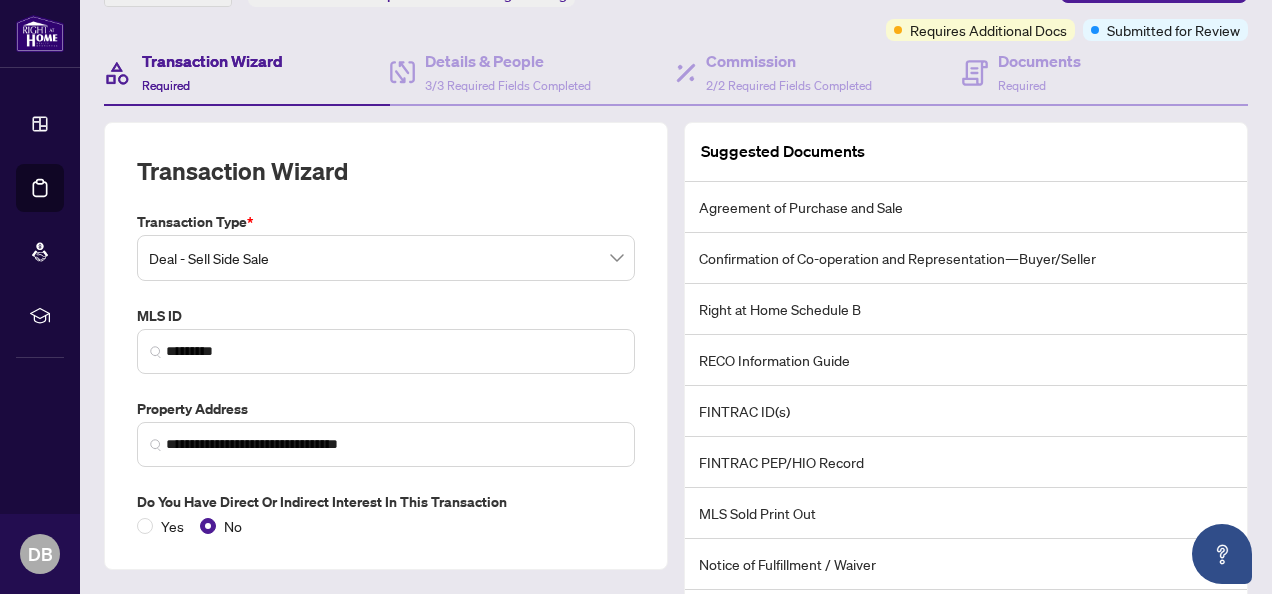 scroll, scrollTop: 43, scrollLeft: 0, axis: vertical 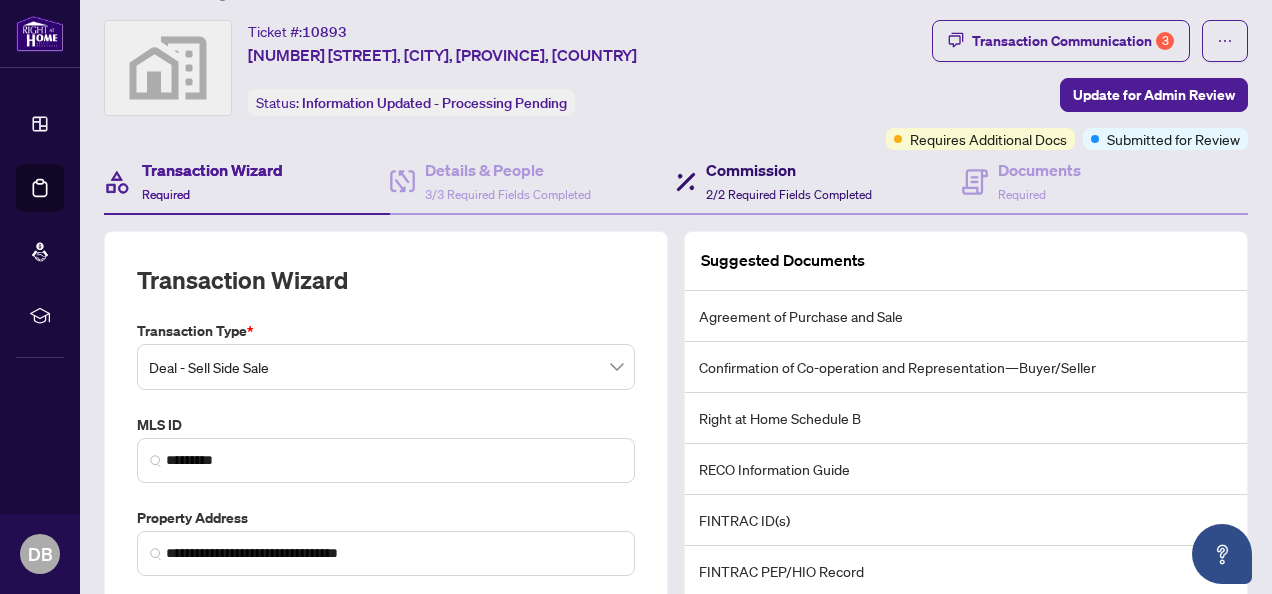 click on "Commission" at bounding box center [789, 170] 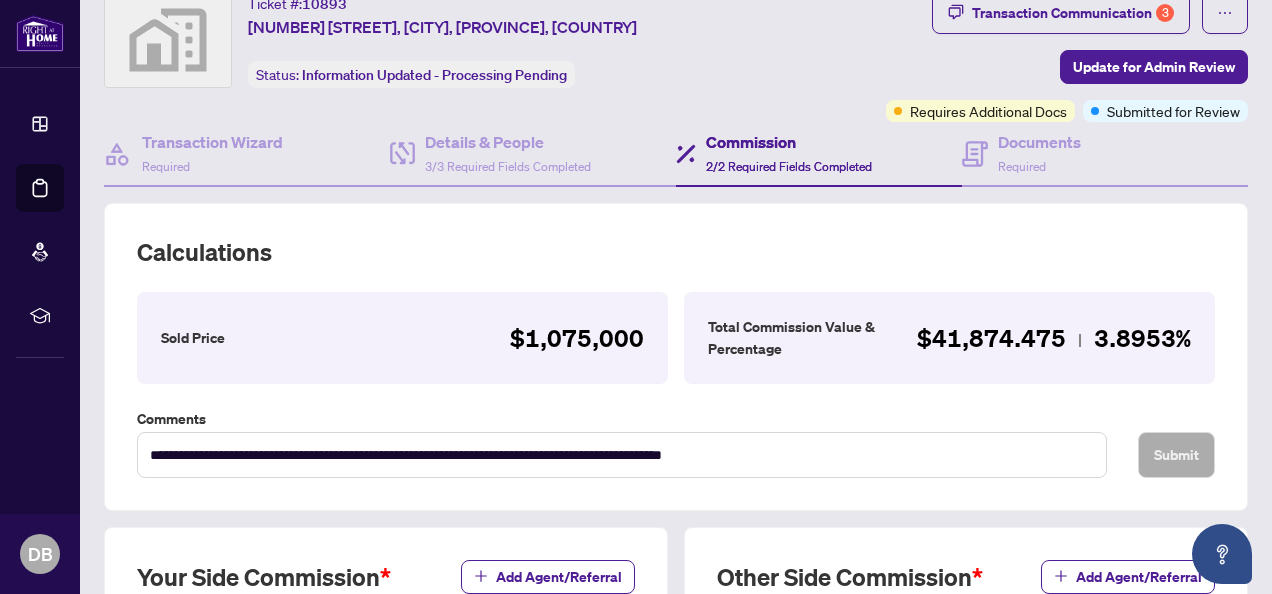scroll, scrollTop: 0, scrollLeft: 0, axis: both 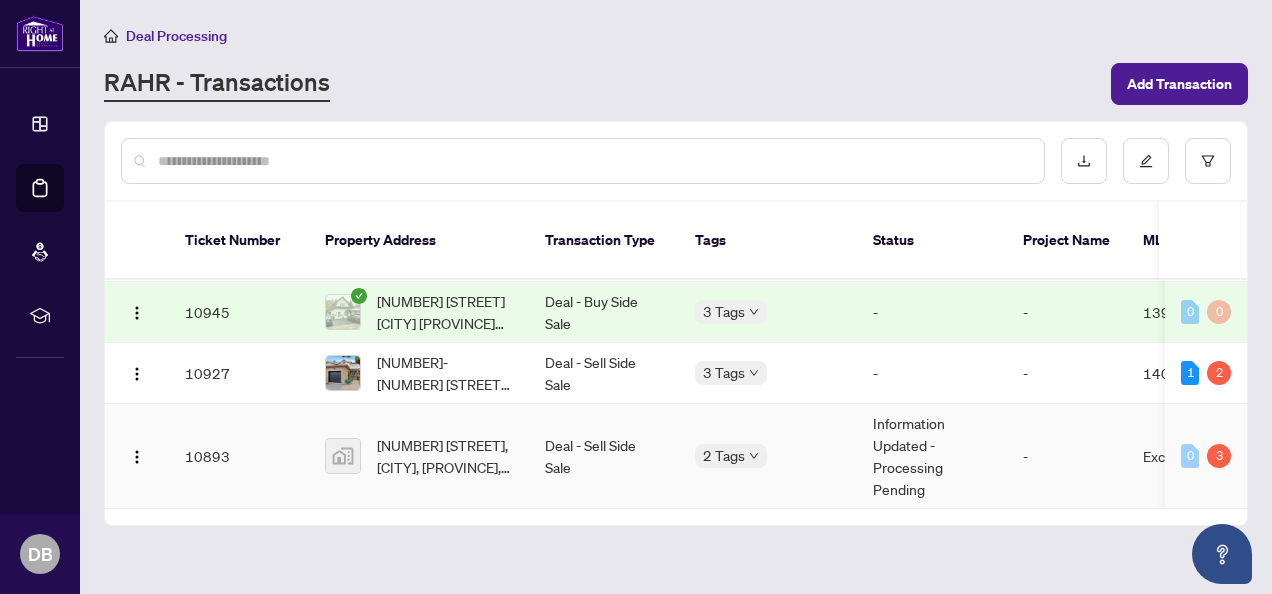 click on "Deal - Sell Side Sale" at bounding box center [604, 456] 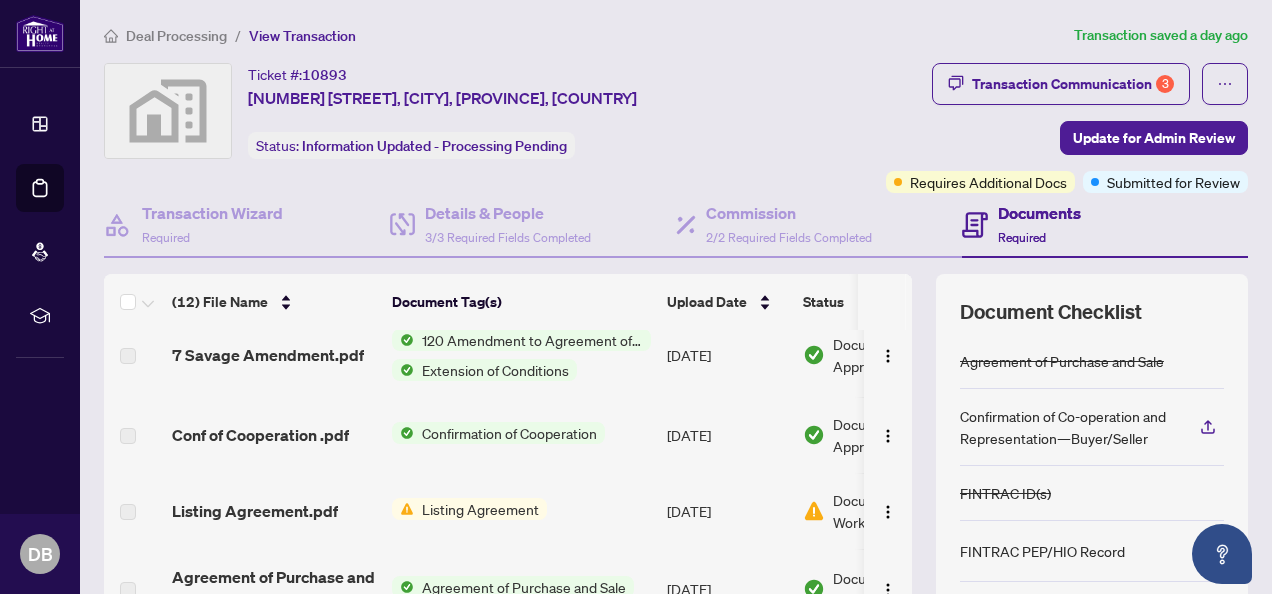 scroll, scrollTop: 645, scrollLeft: 0, axis: vertical 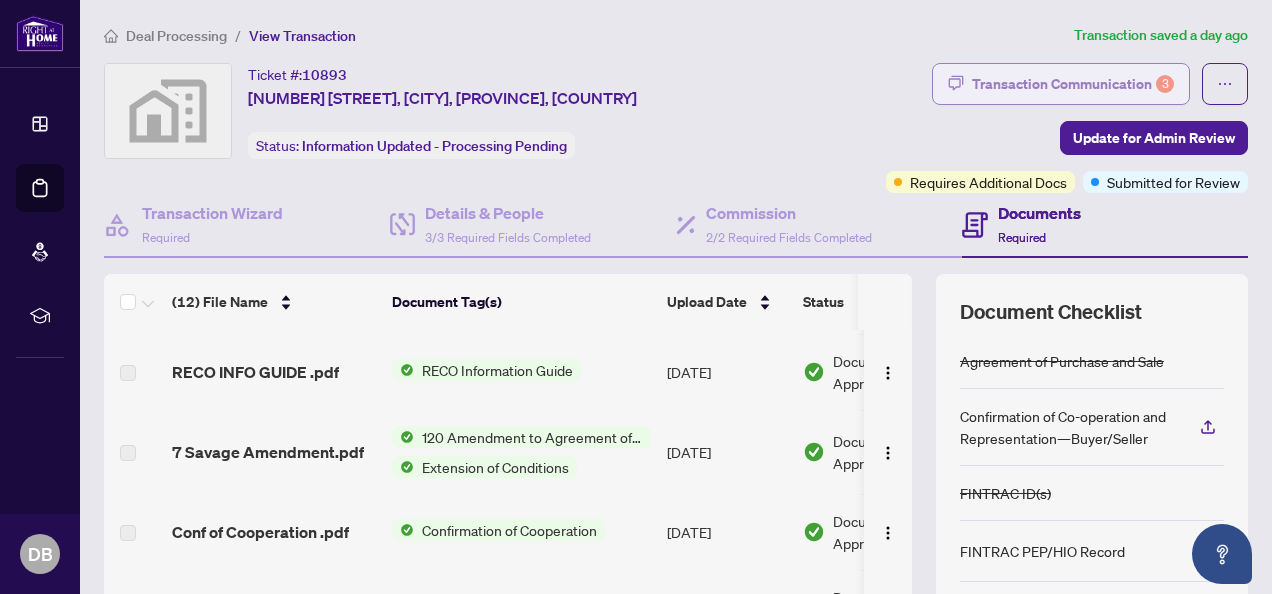 click on "Transaction Communication 3" at bounding box center (1073, 84) 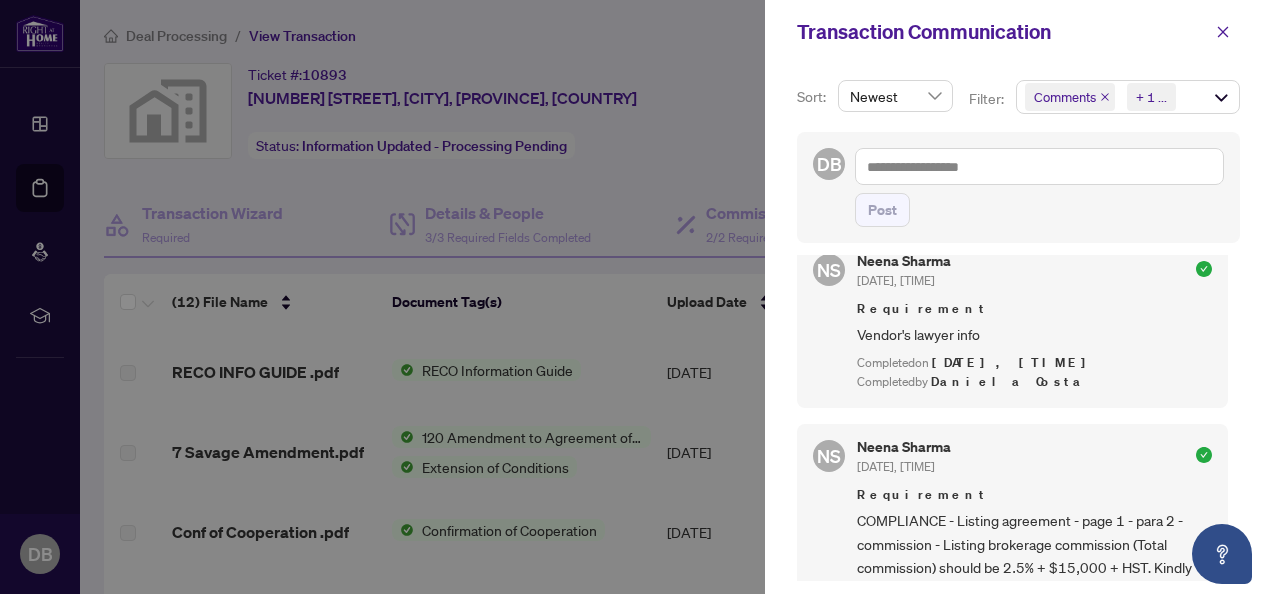 scroll, scrollTop: 1714, scrollLeft: 0, axis: vertical 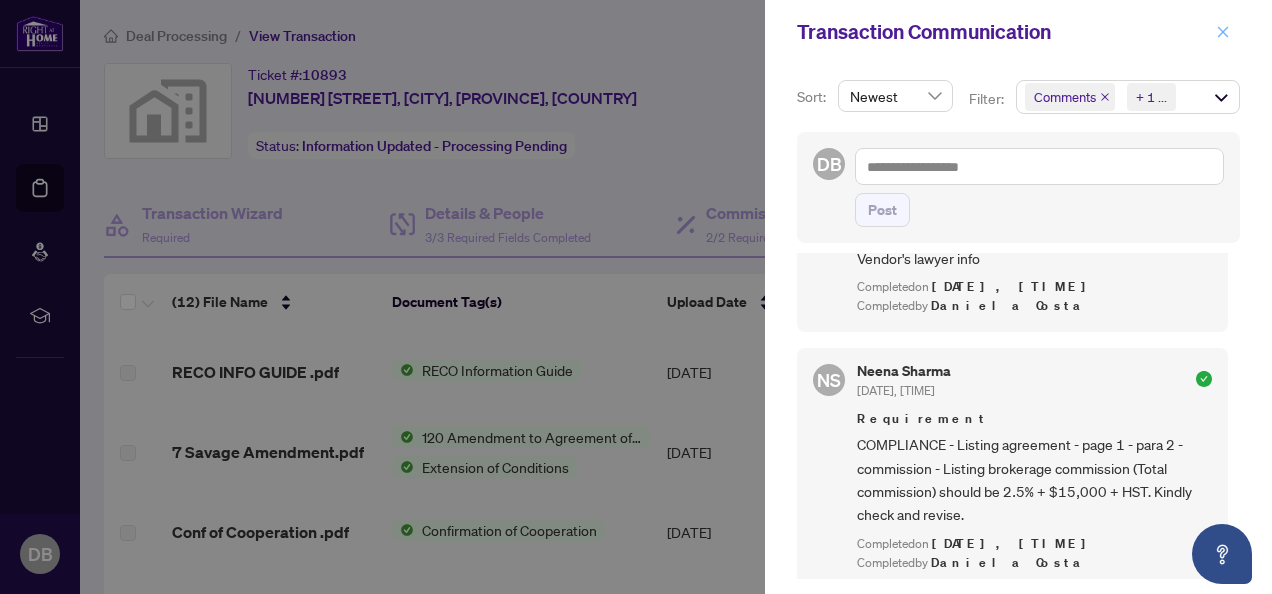 click at bounding box center [1223, 32] 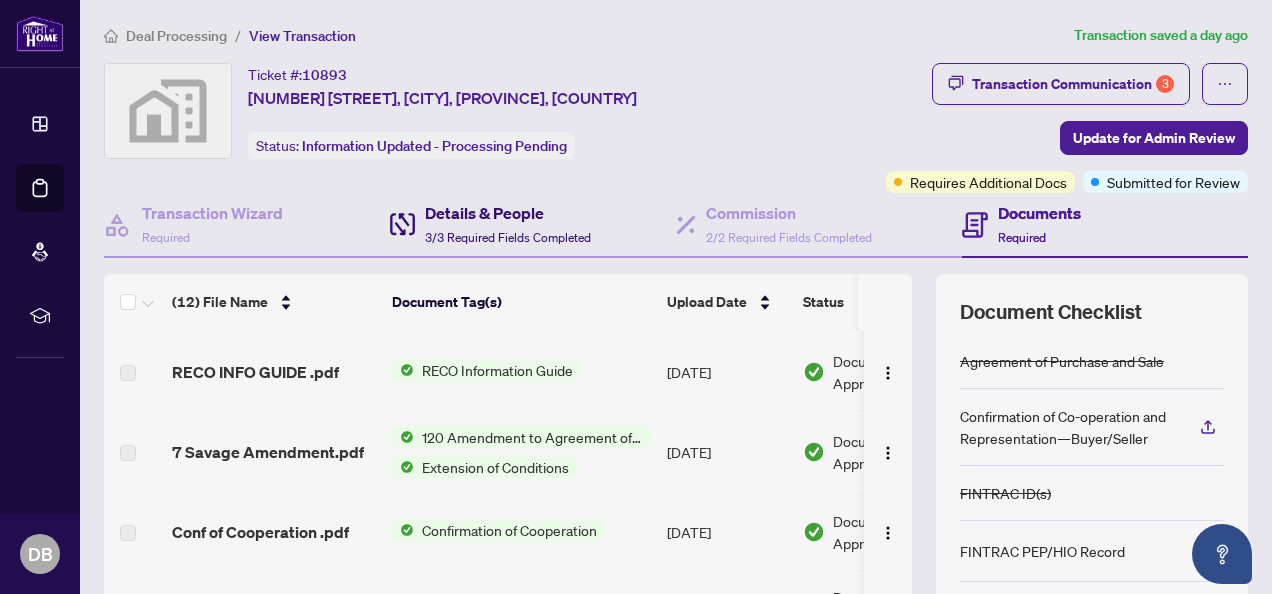 click on "3/3 Required Fields Completed" at bounding box center (508, 237) 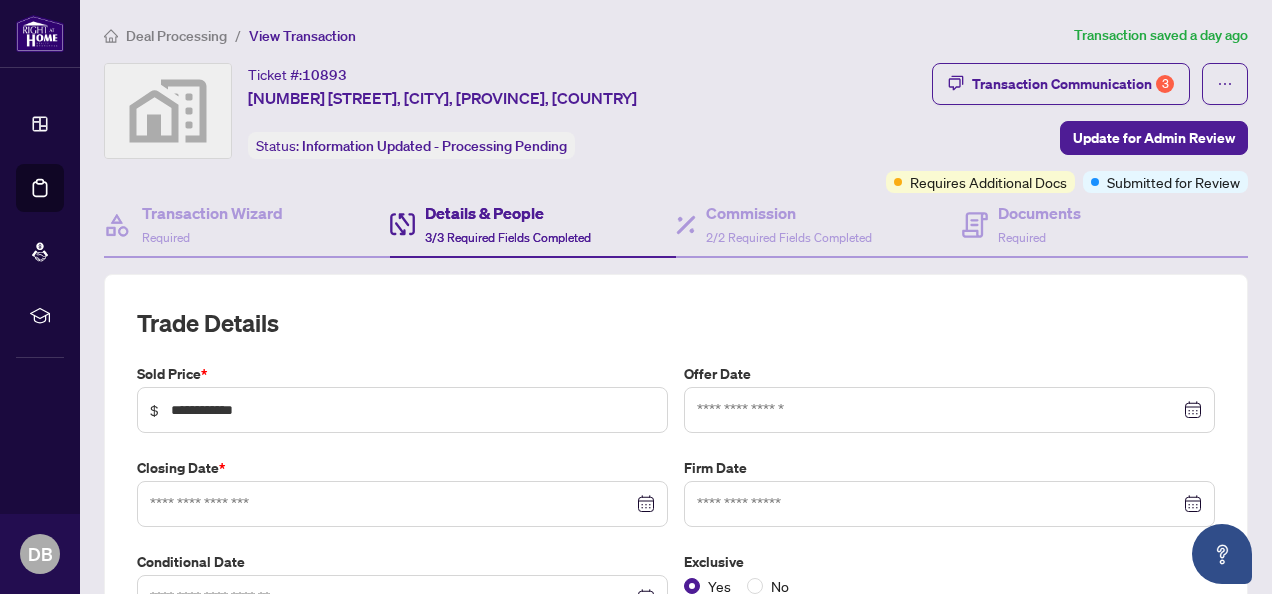 type on "**********" 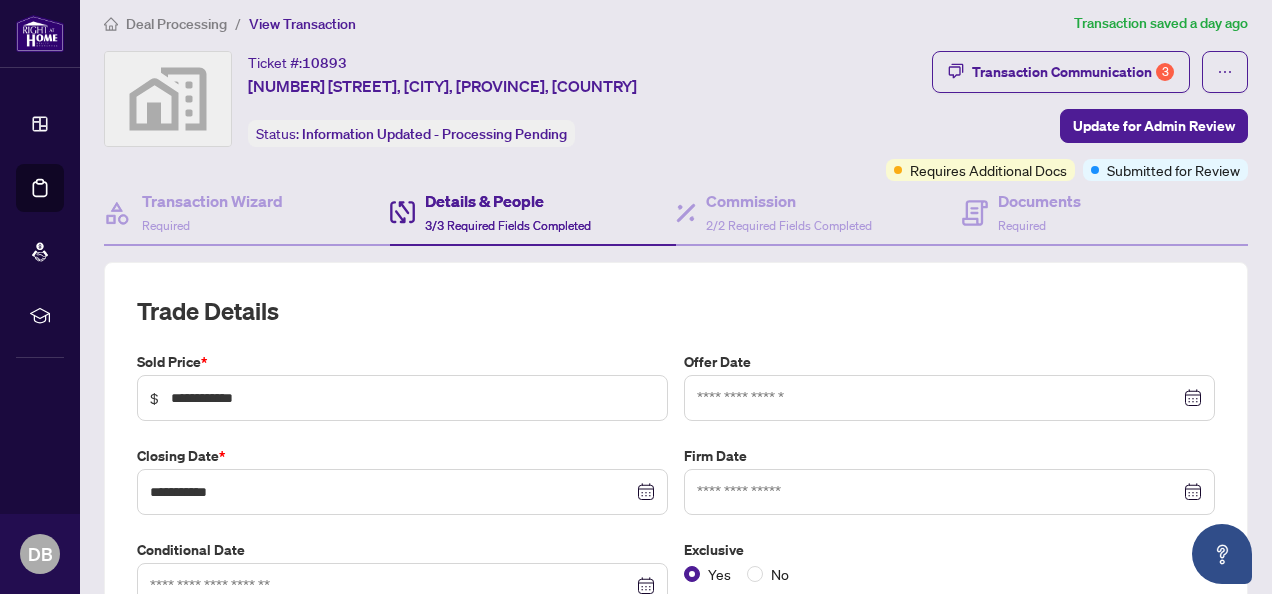 scroll, scrollTop: 0, scrollLeft: 0, axis: both 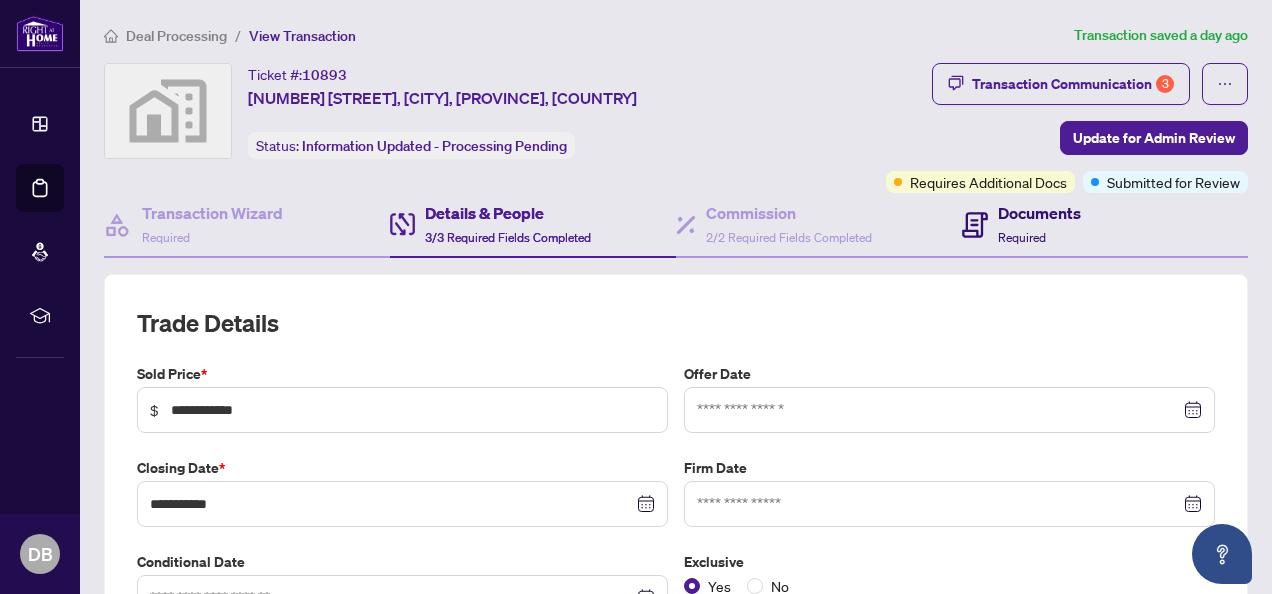 click on "Documents" at bounding box center [1039, 213] 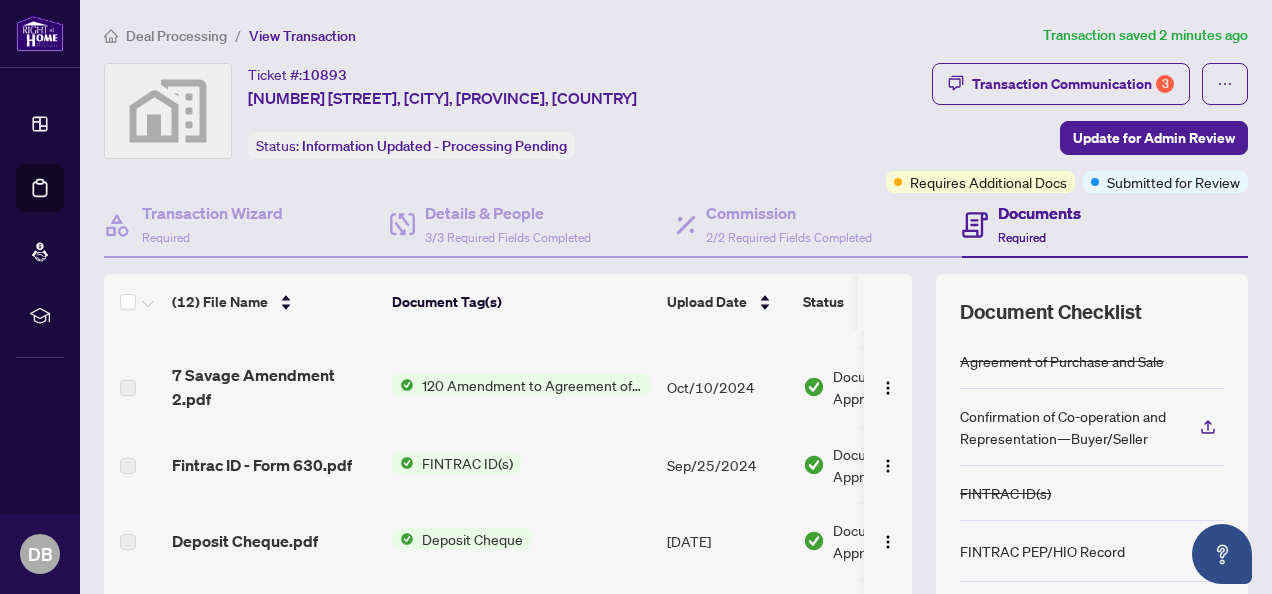 scroll, scrollTop: 500, scrollLeft: 0, axis: vertical 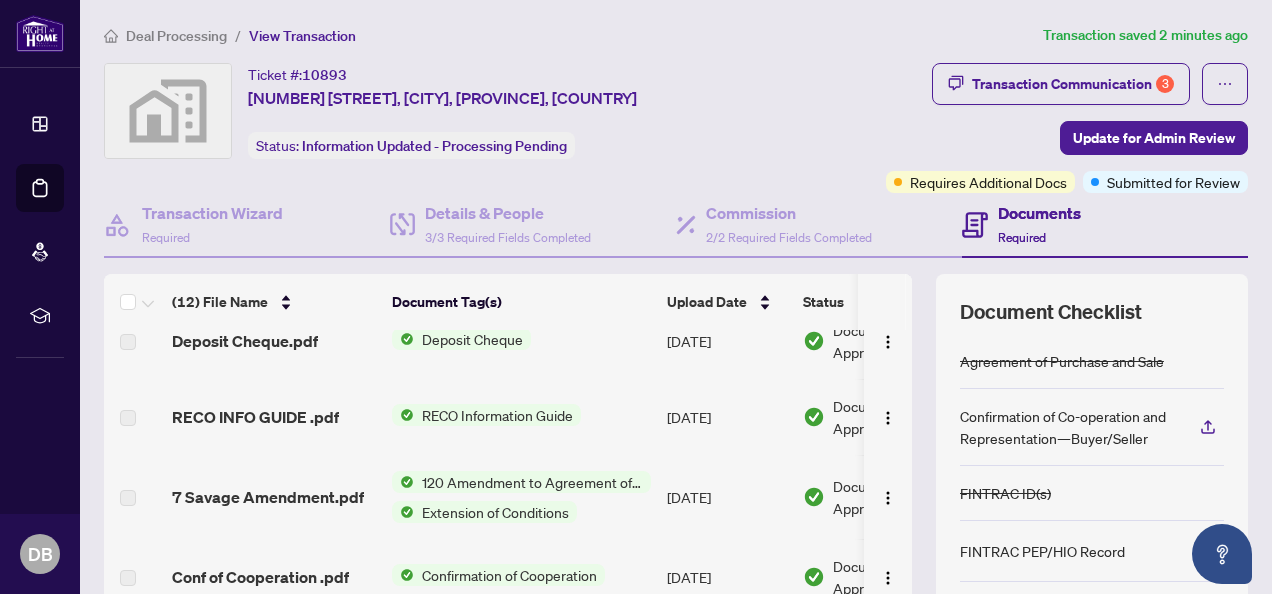 click on "Confirmation of Cooperation" at bounding box center [509, 575] 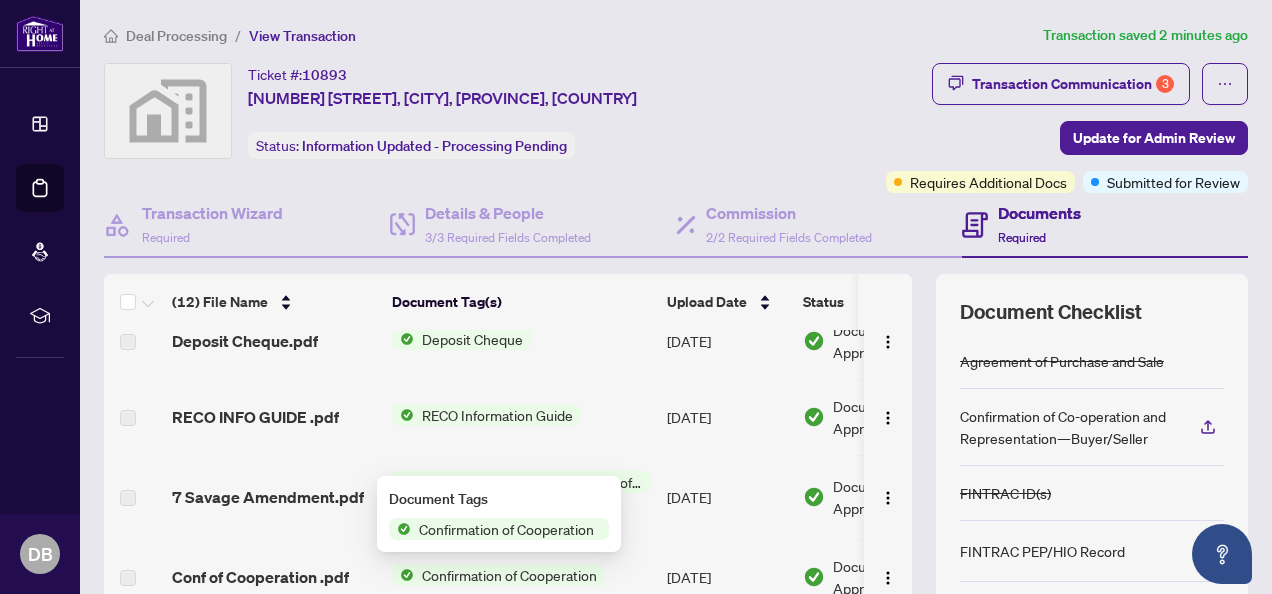 click on "7 Savage Amendment.pdf" at bounding box center [274, 497] 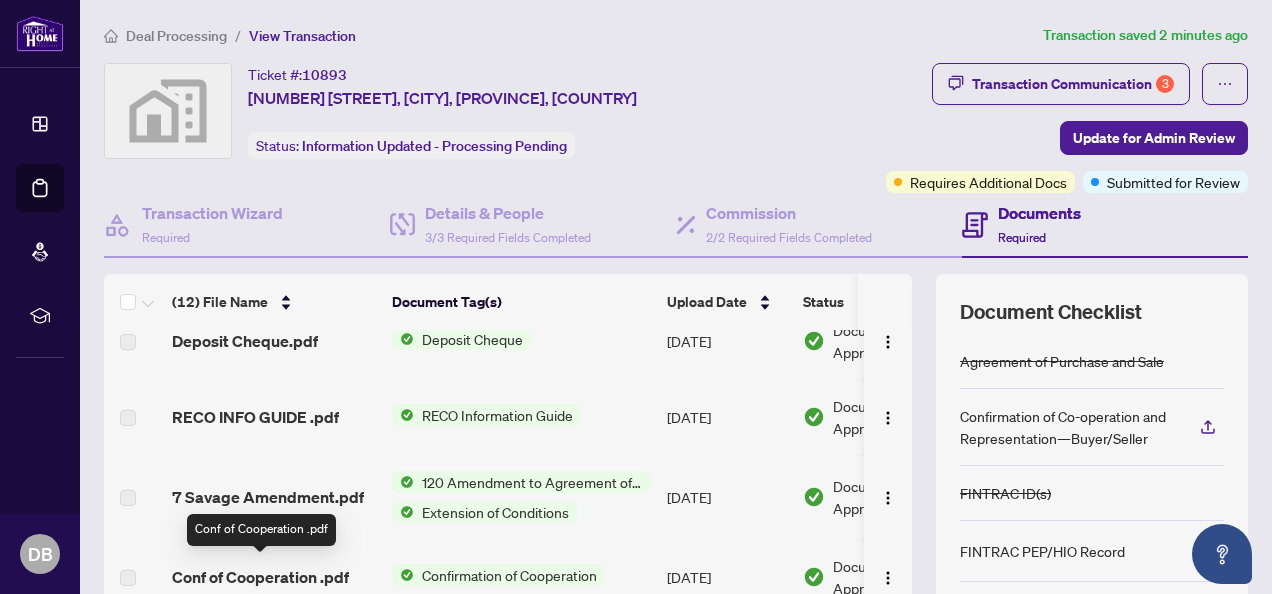 click on "Conf of Cooperation .pdf" at bounding box center [260, 577] 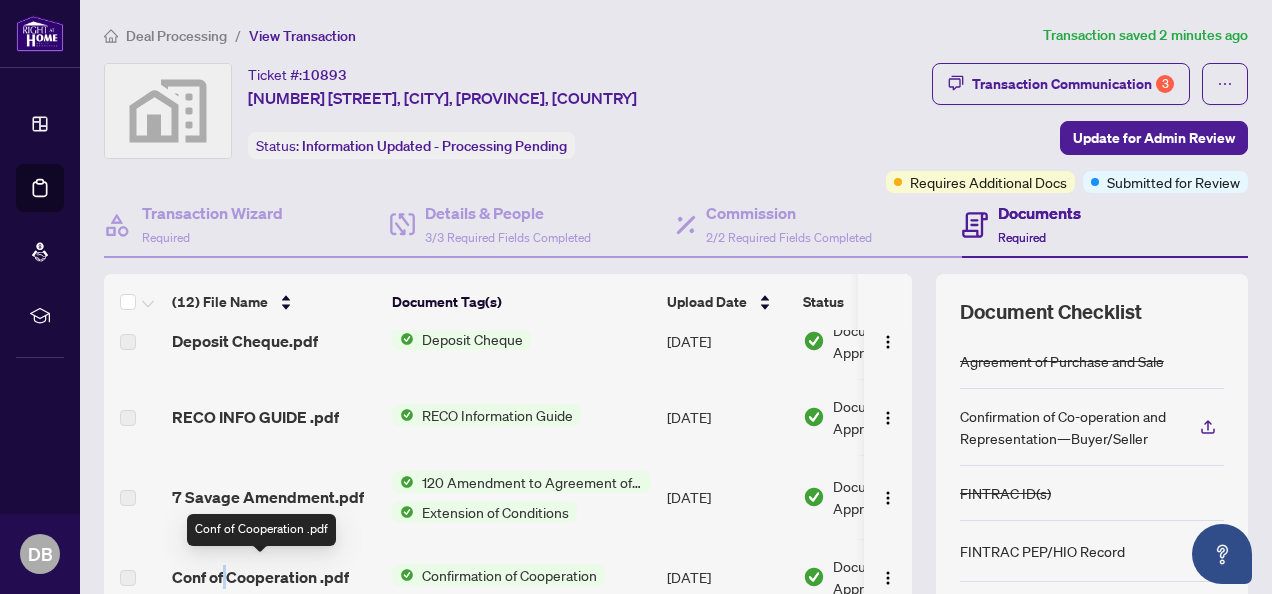 click on "Conf of Cooperation .pdf" at bounding box center [260, 577] 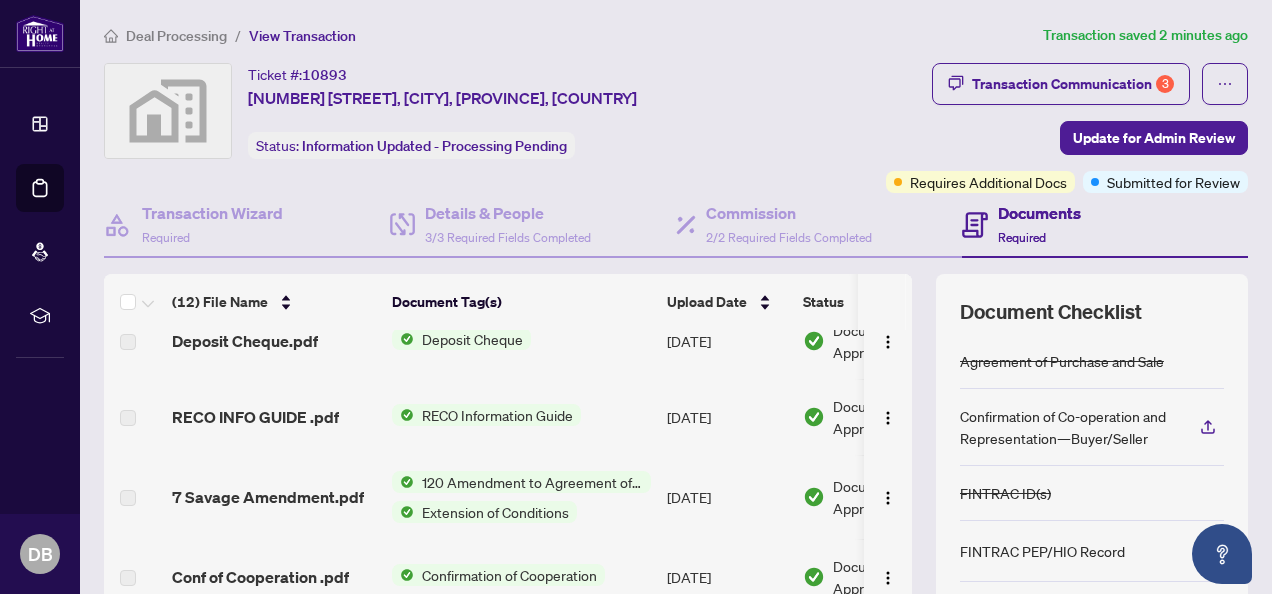 click at bounding box center (134, 577) 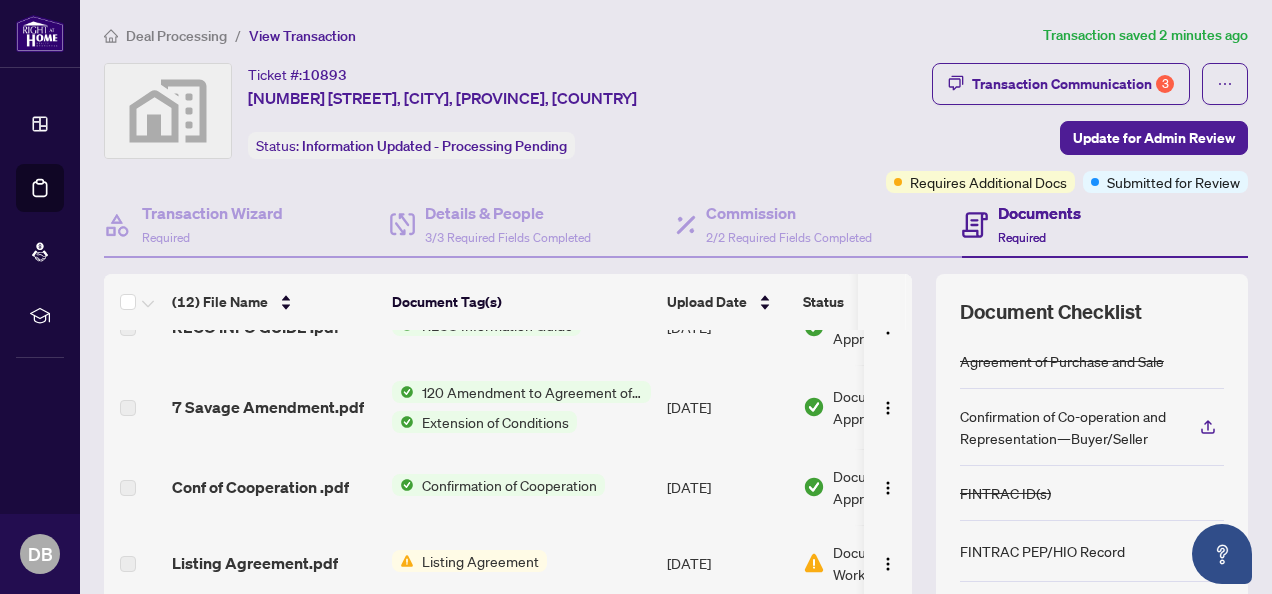 scroll, scrollTop: 645, scrollLeft: 0, axis: vertical 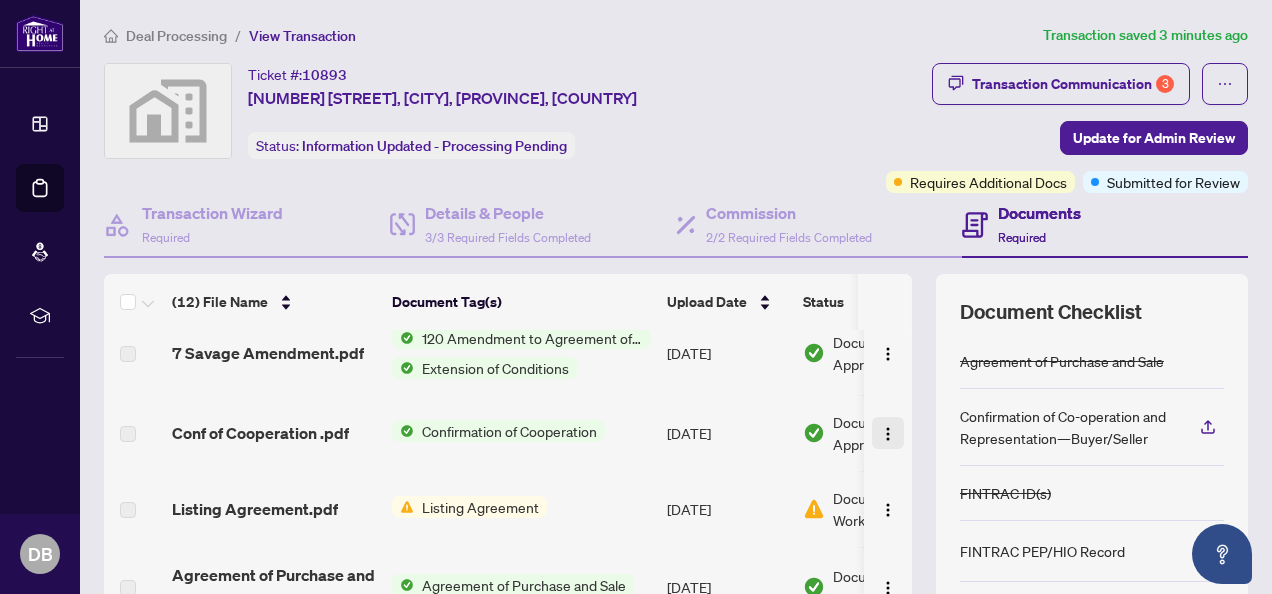 click at bounding box center (888, 433) 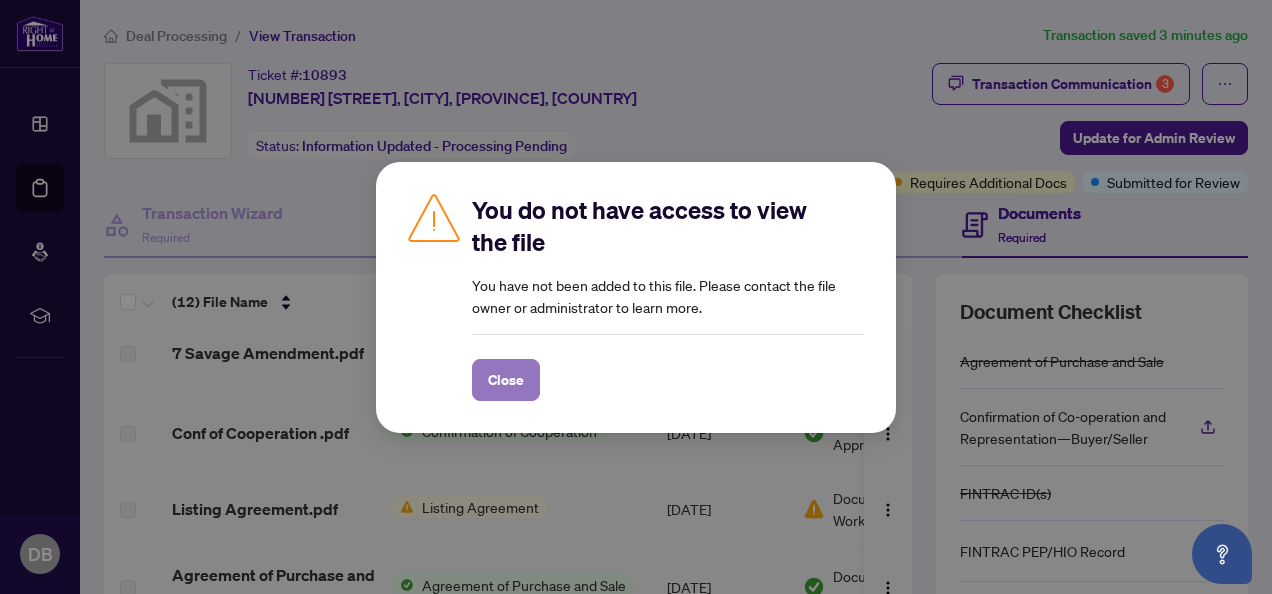 click on "Close" at bounding box center (506, 380) 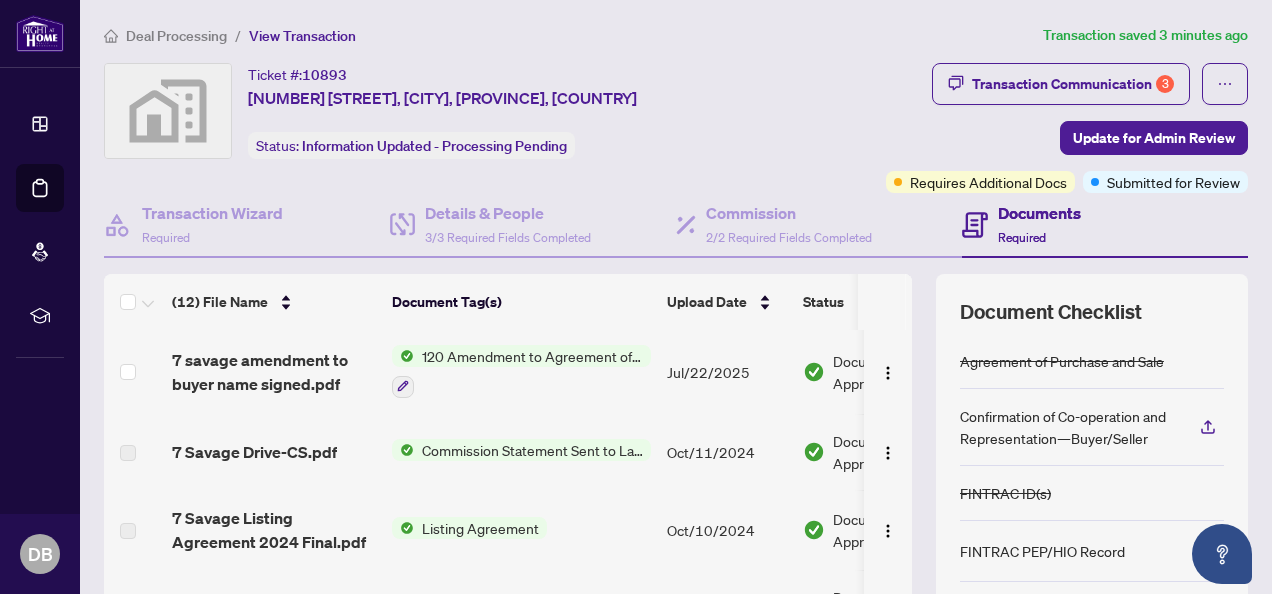 scroll, scrollTop: 0, scrollLeft: 0, axis: both 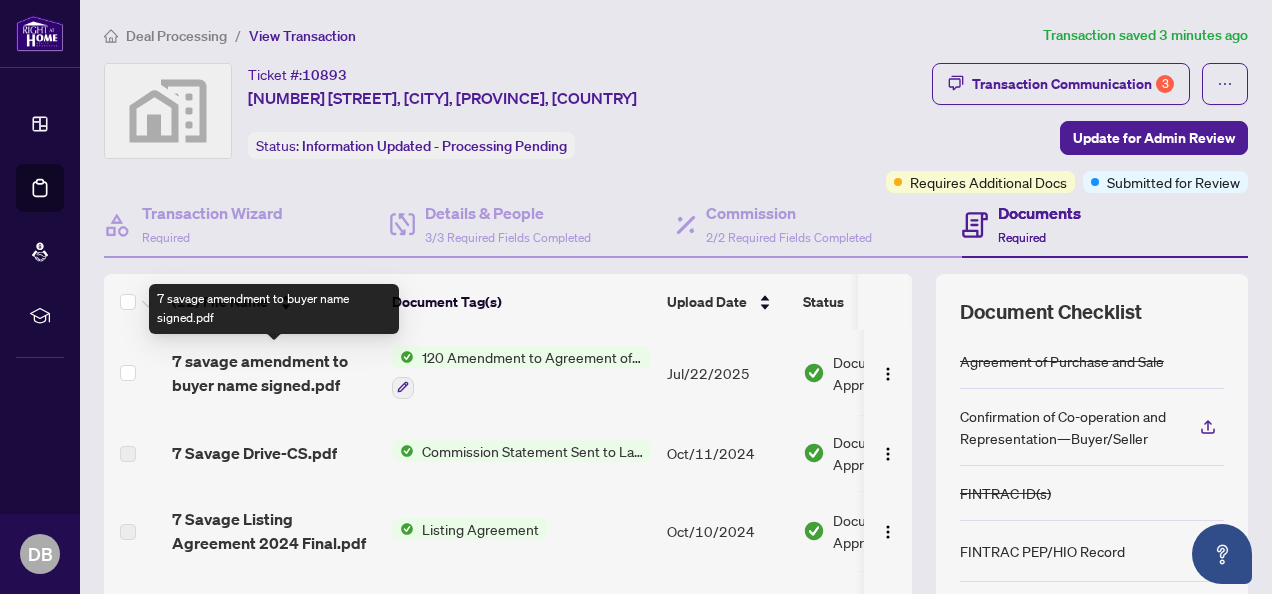 click on "7 savage amendment to buyer name signed.pdf" at bounding box center (274, 373) 